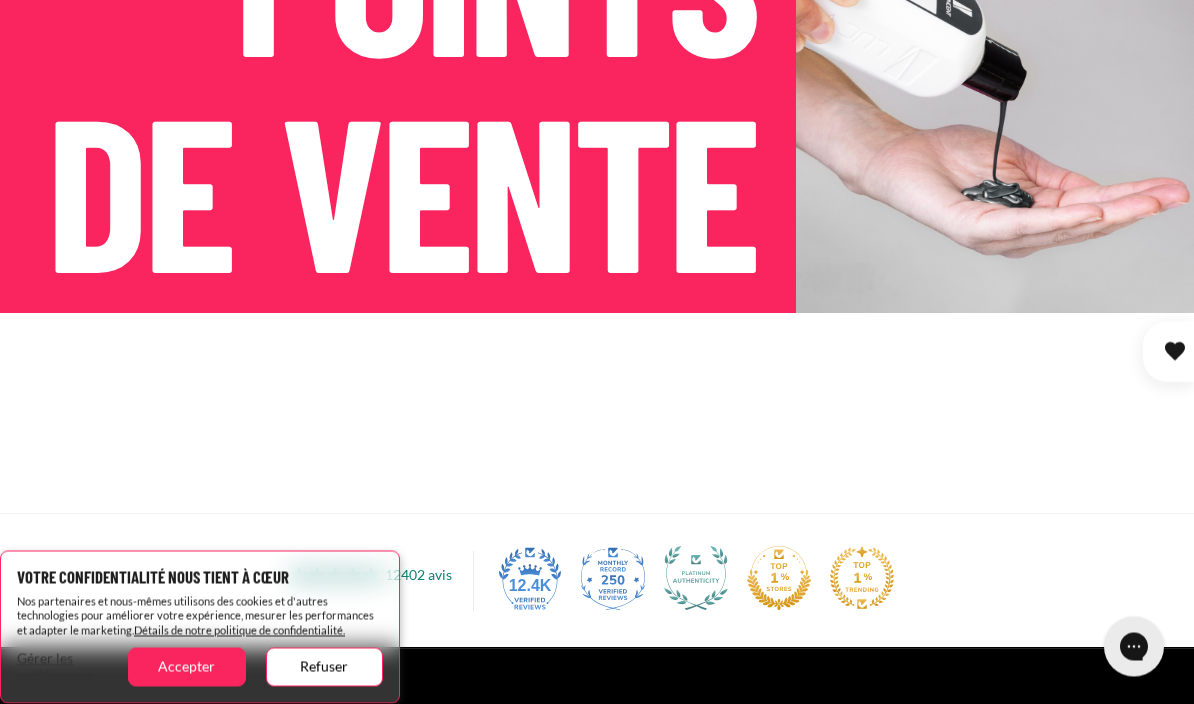 scroll, scrollTop: 253, scrollLeft: 0, axis: vertical 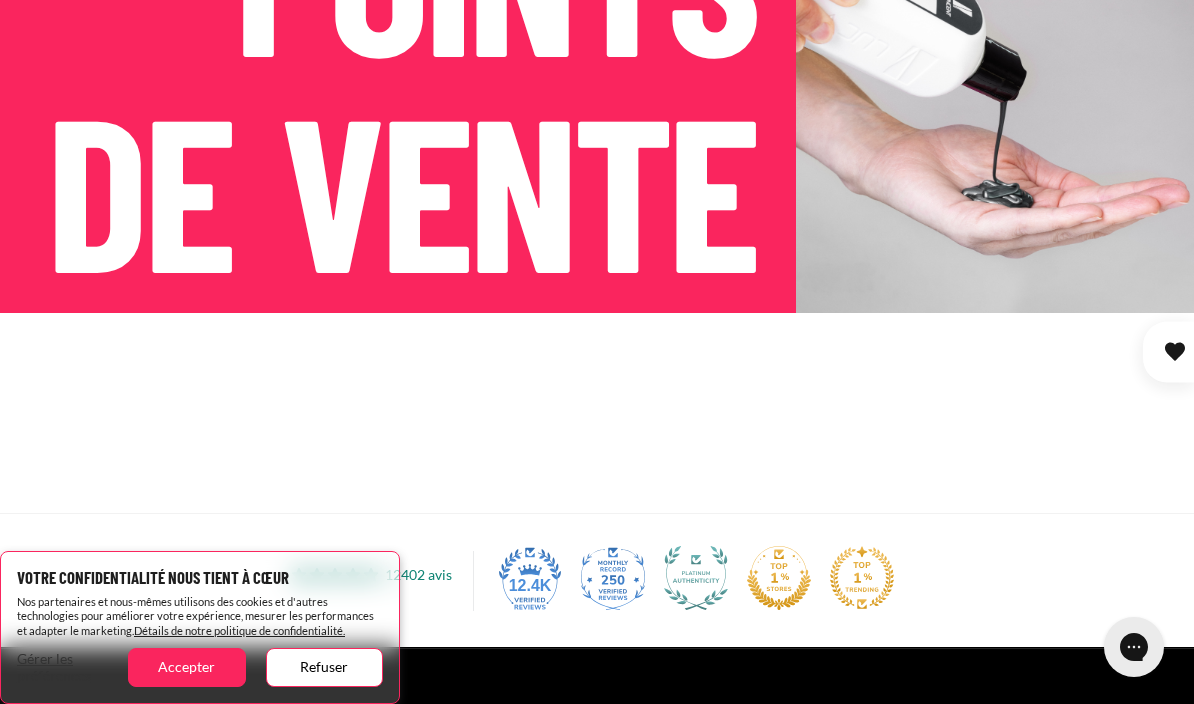 click on "Accepter" at bounding box center [186, 667] 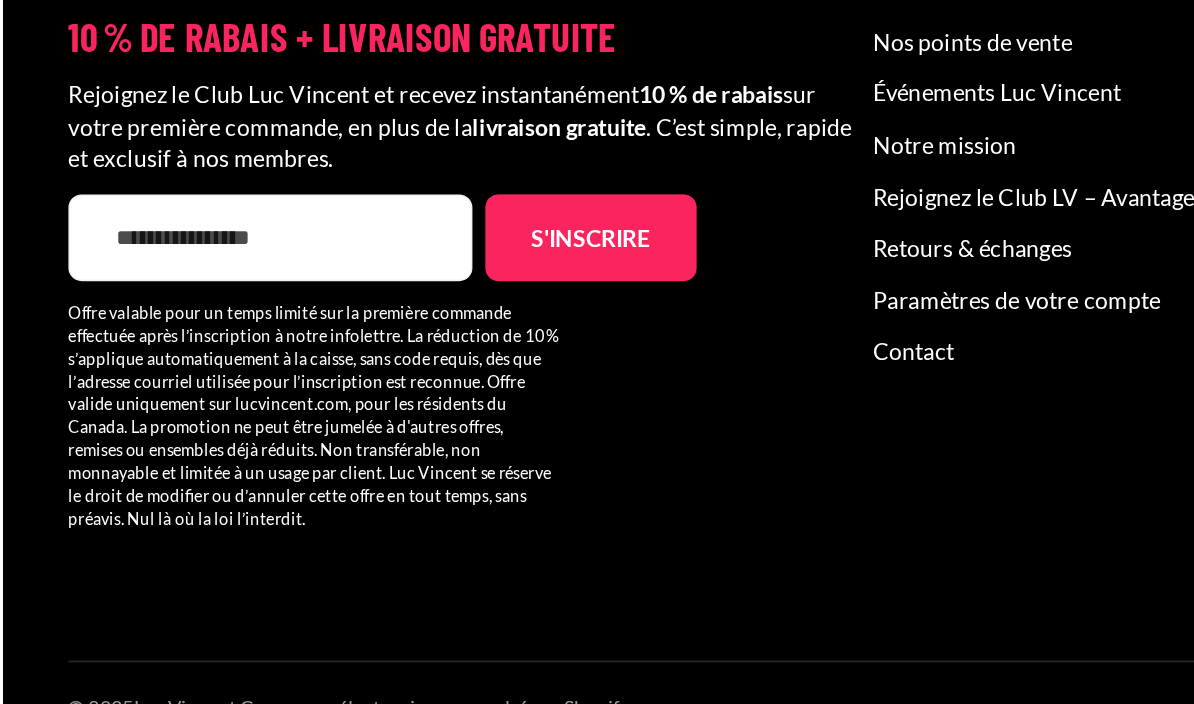 scroll, scrollTop: 1697, scrollLeft: 0, axis: vertical 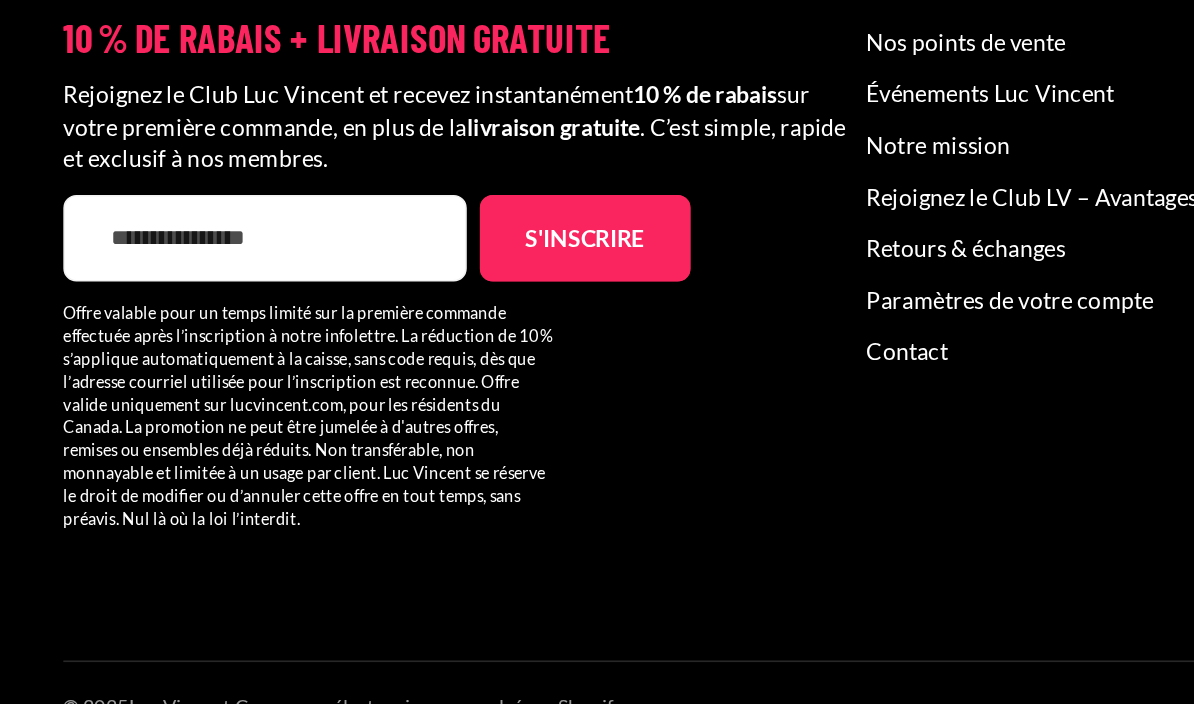 click on "E-mail" at bounding box center [163, 366] 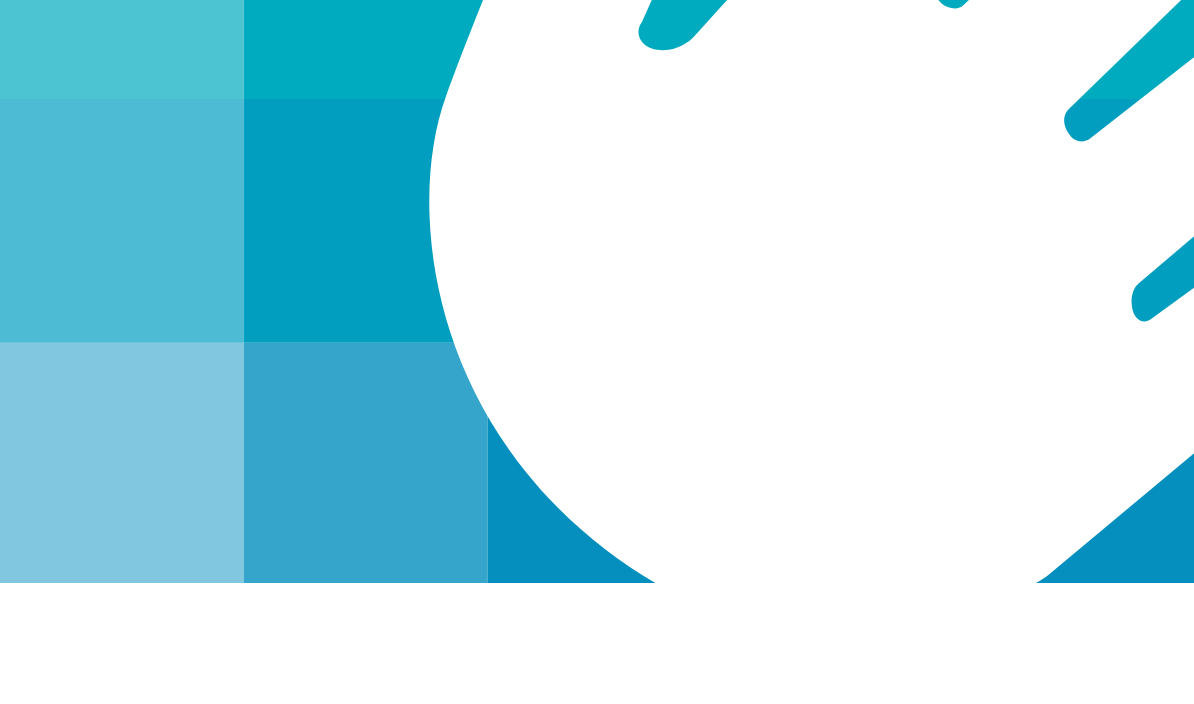 type on "**********" 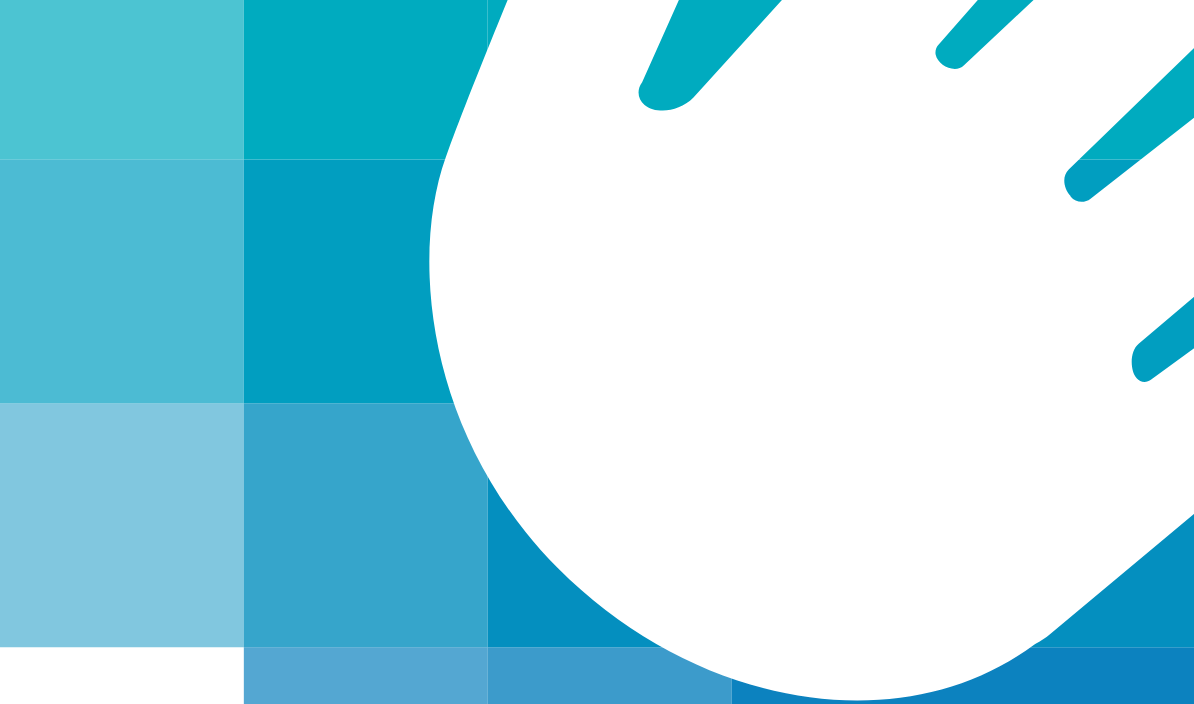 click on "s'inscrire" at bounding box center [359, -618] 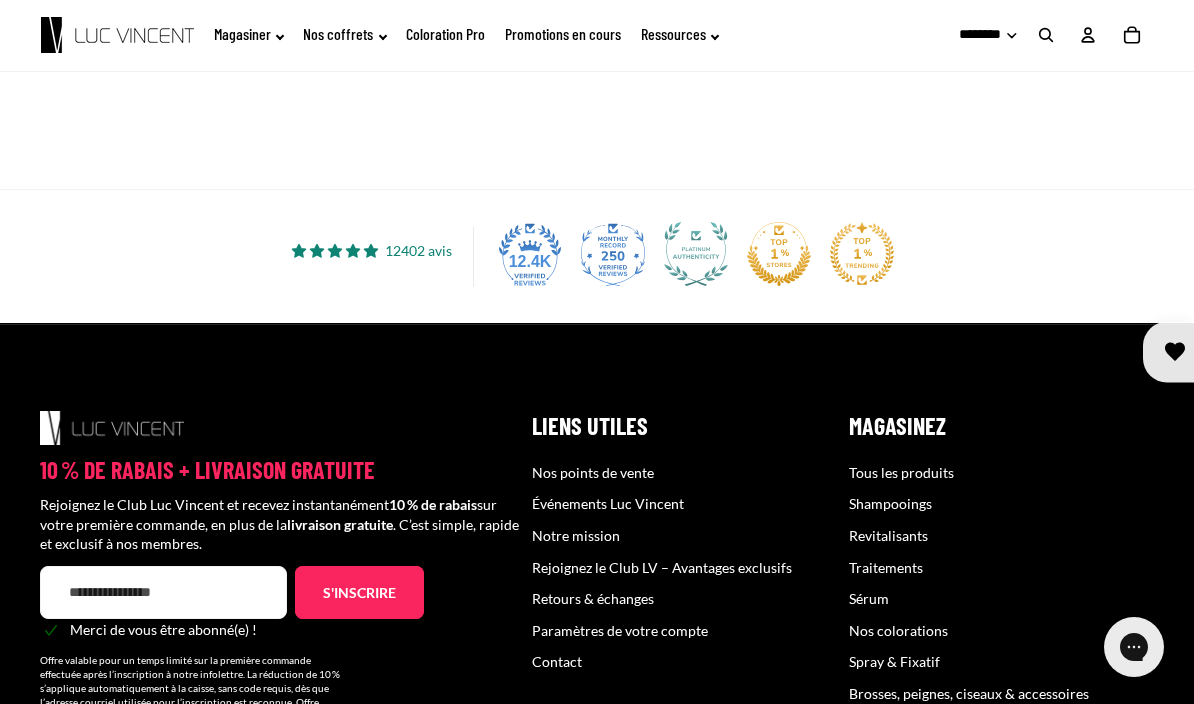 scroll, scrollTop: 576, scrollLeft: 0, axis: vertical 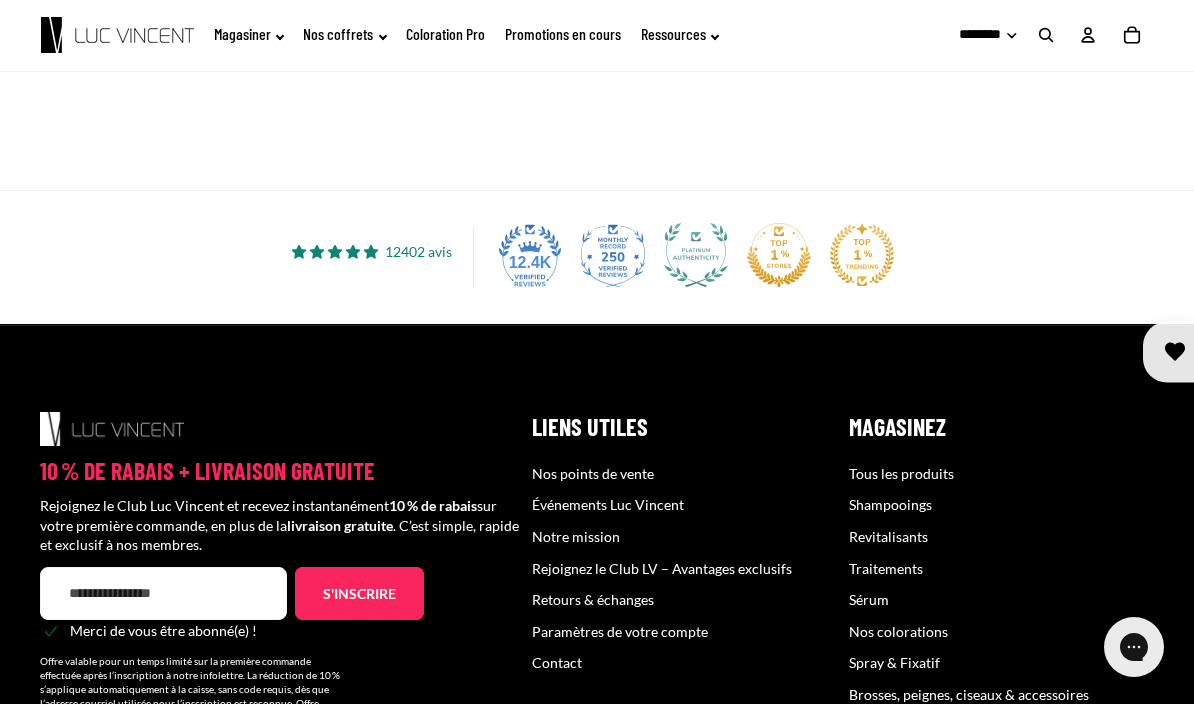 click at bounding box center (597, 90) 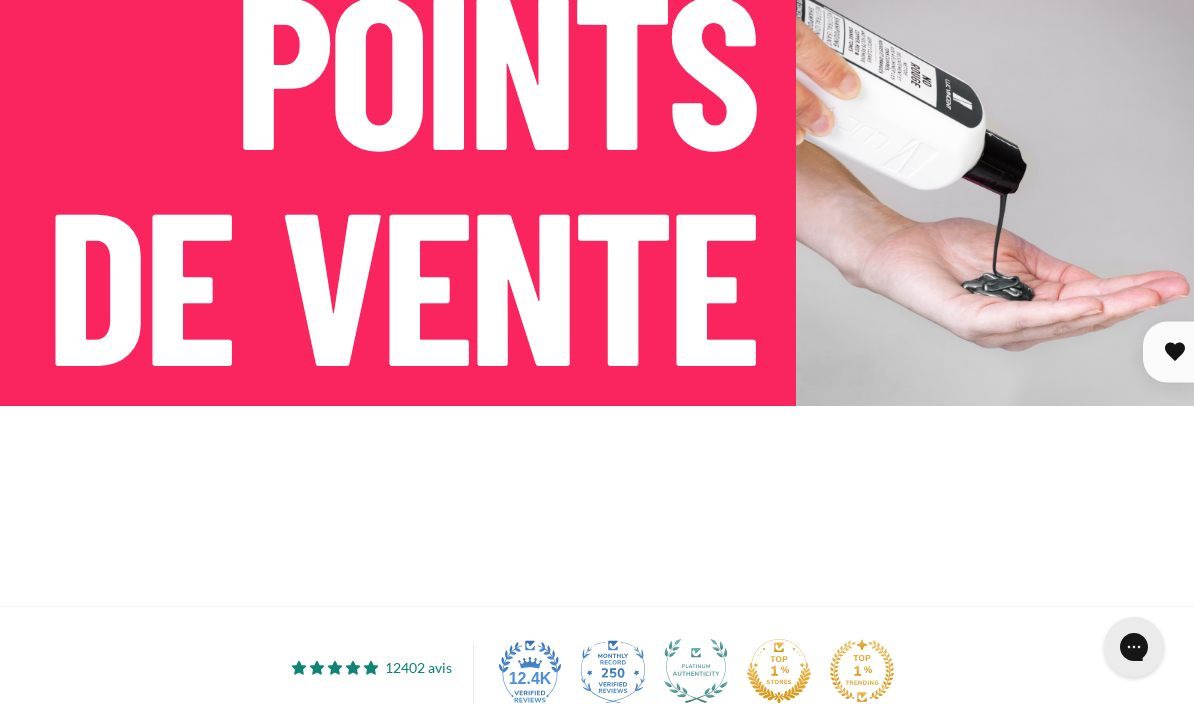 scroll, scrollTop: 226, scrollLeft: 0, axis: vertical 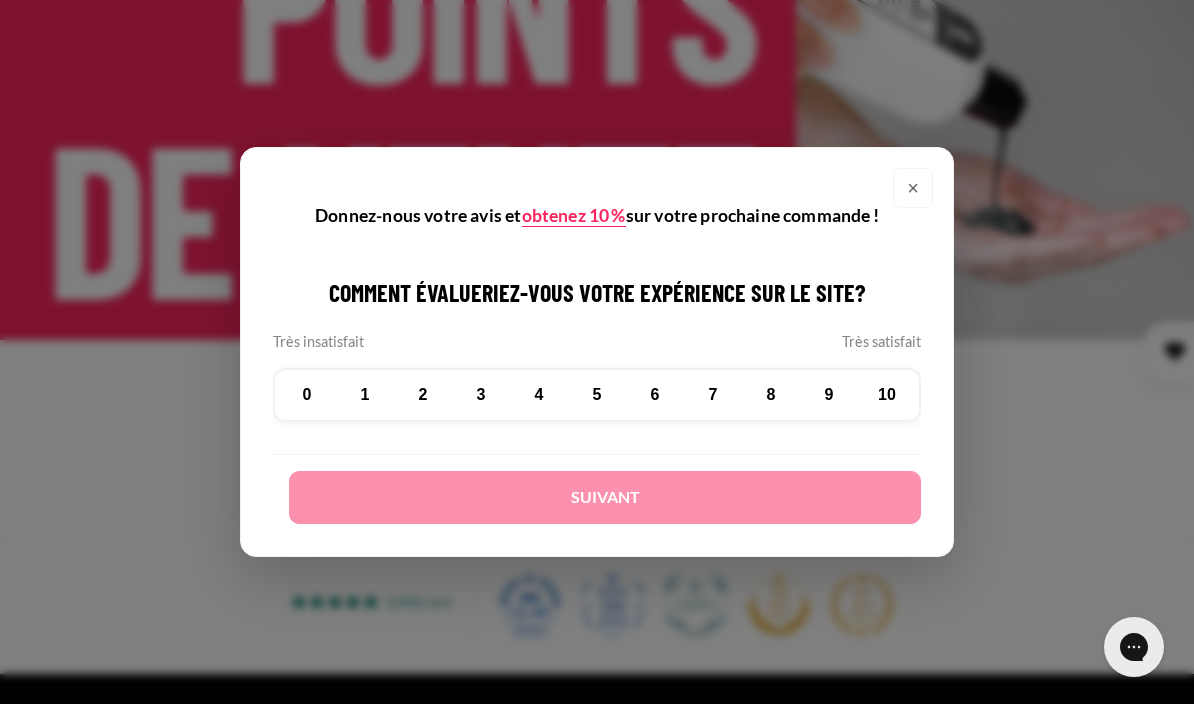click on "×" at bounding box center (913, 188) 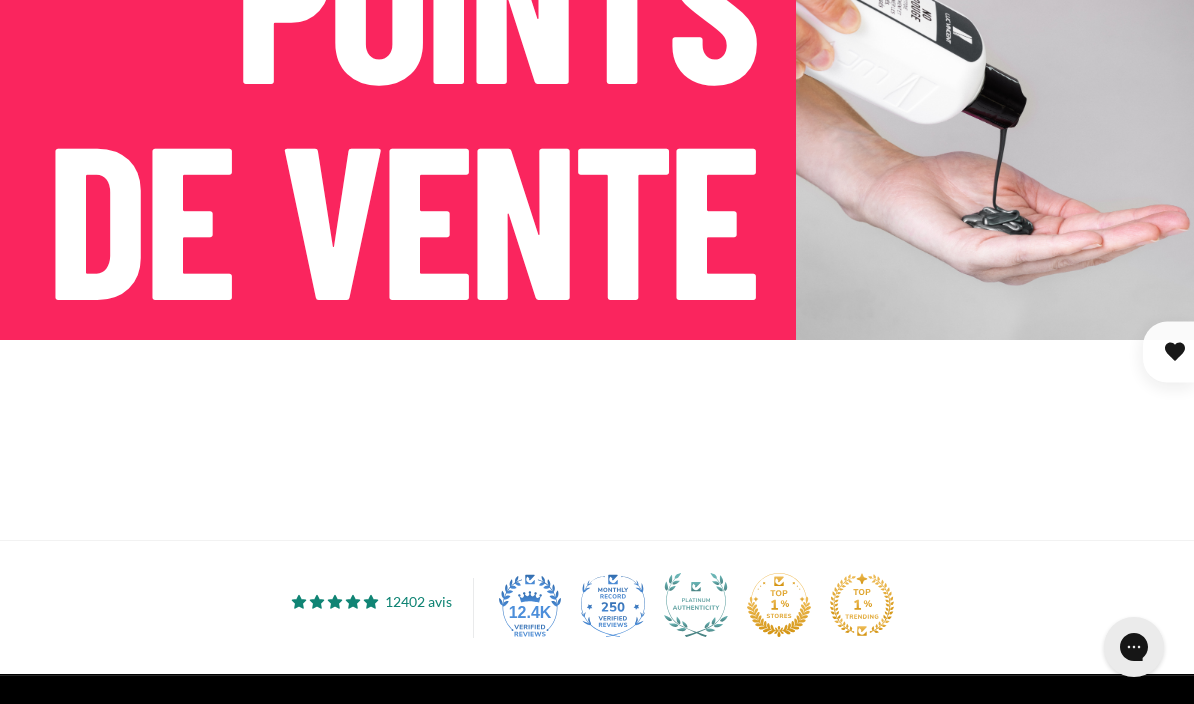 click at bounding box center [597, 440] 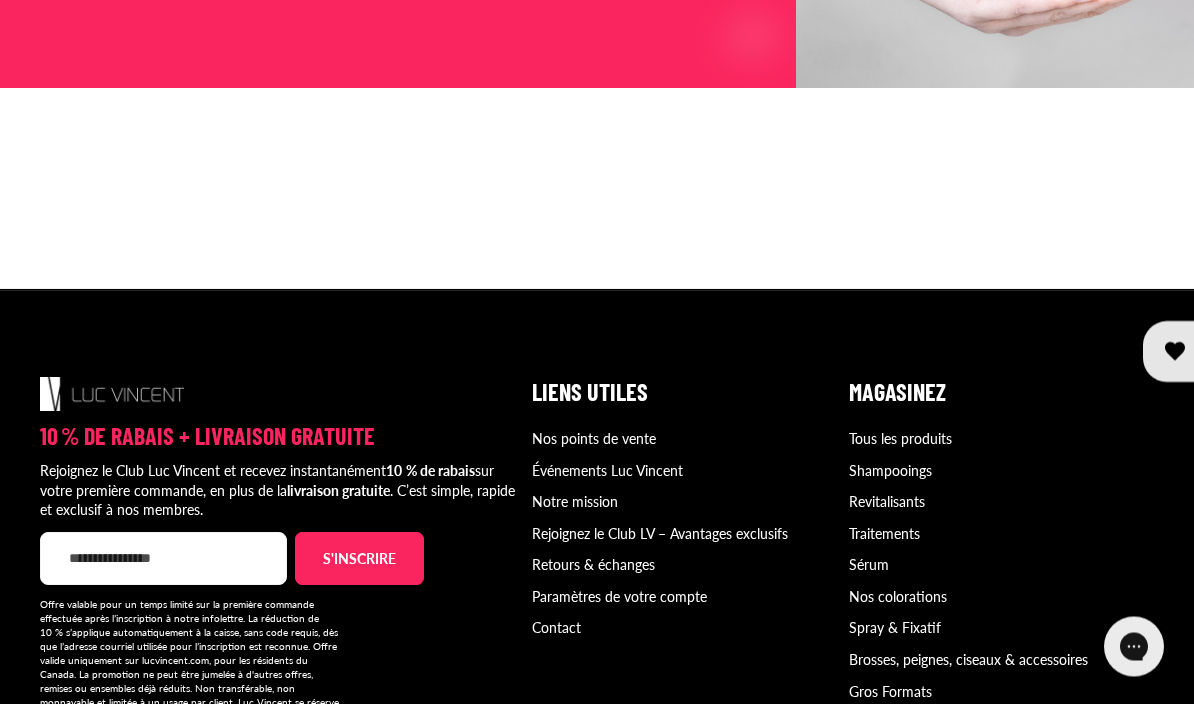 scroll, scrollTop: 451, scrollLeft: 0, axis: vertical 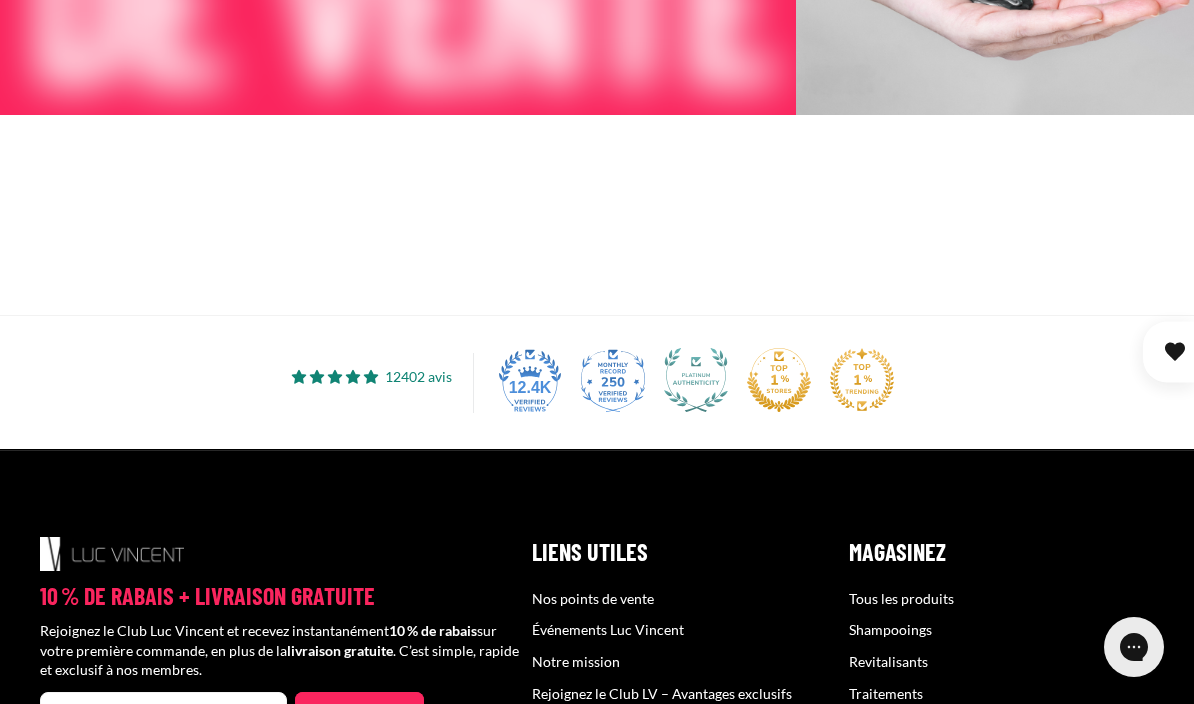 click at bounding box center [597, 215] 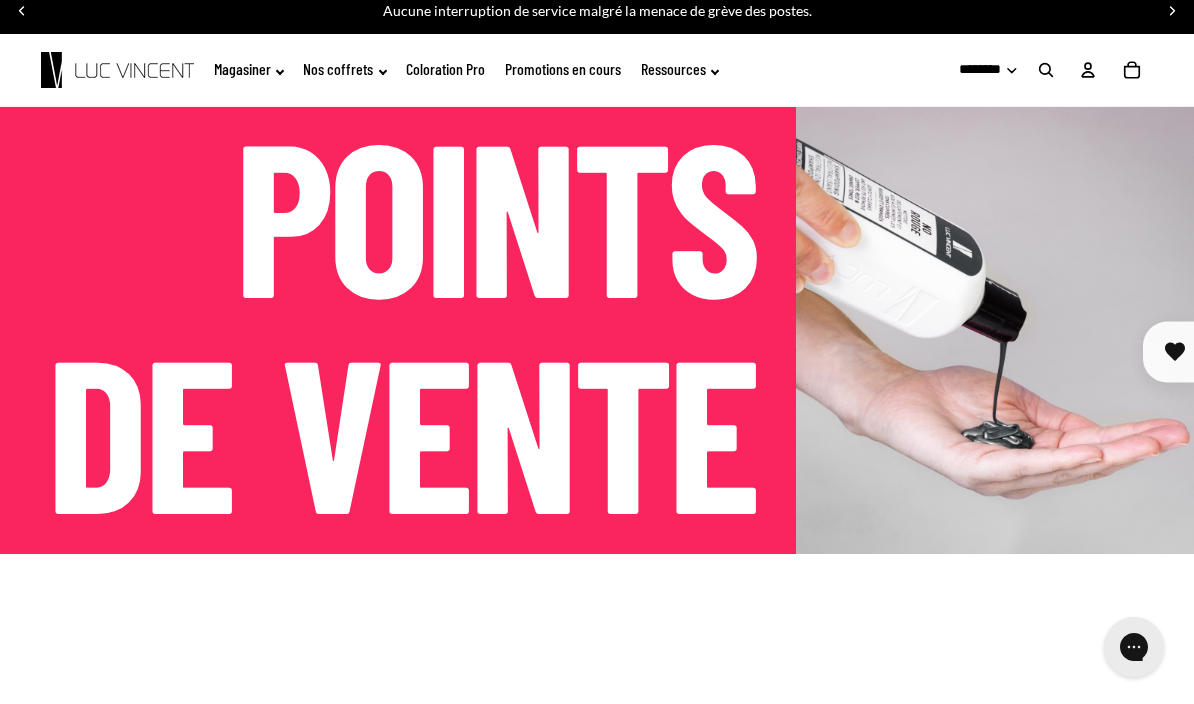 scroll, scrollTop: 0, scrollLeft: 0, axis: both 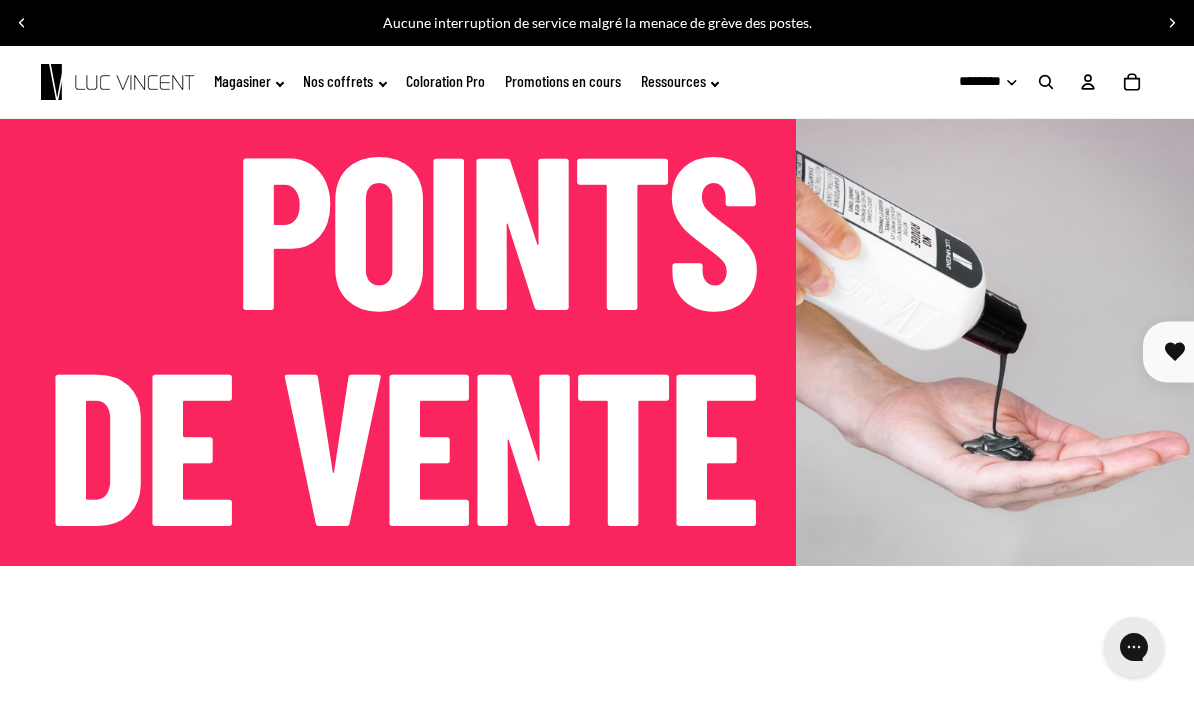 click on "Nos coffrets" 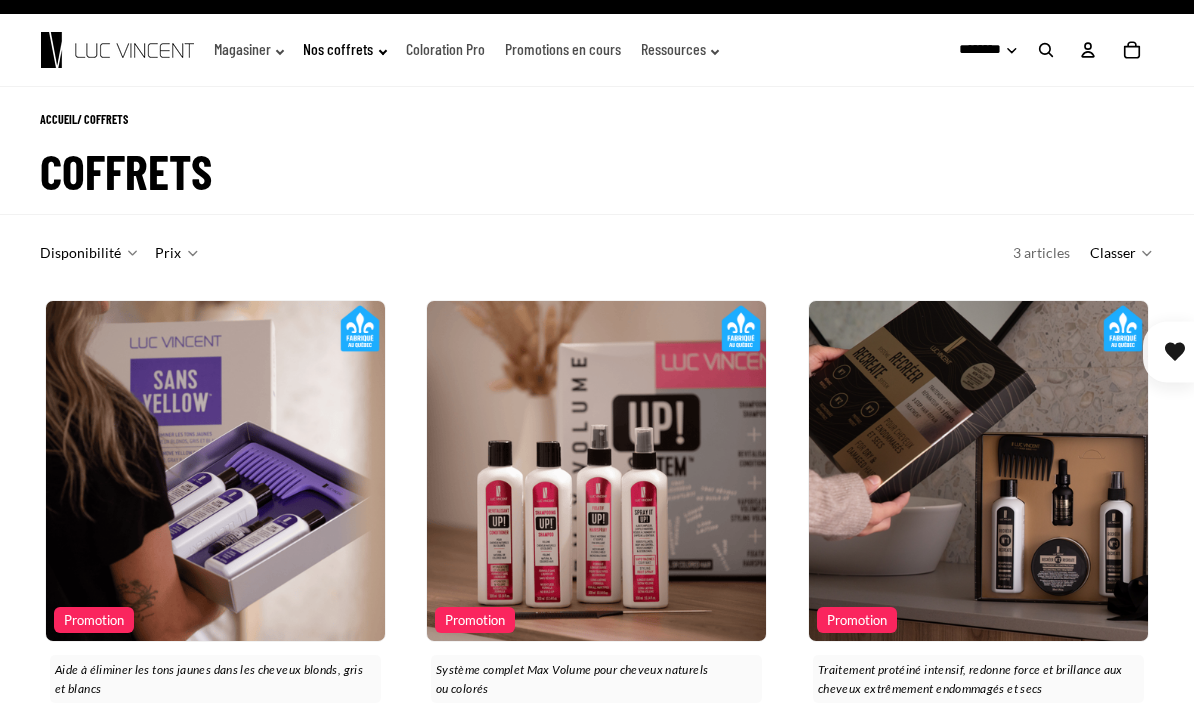 scroll, scrollTop: 0, scrollLeft: 0, axis: both 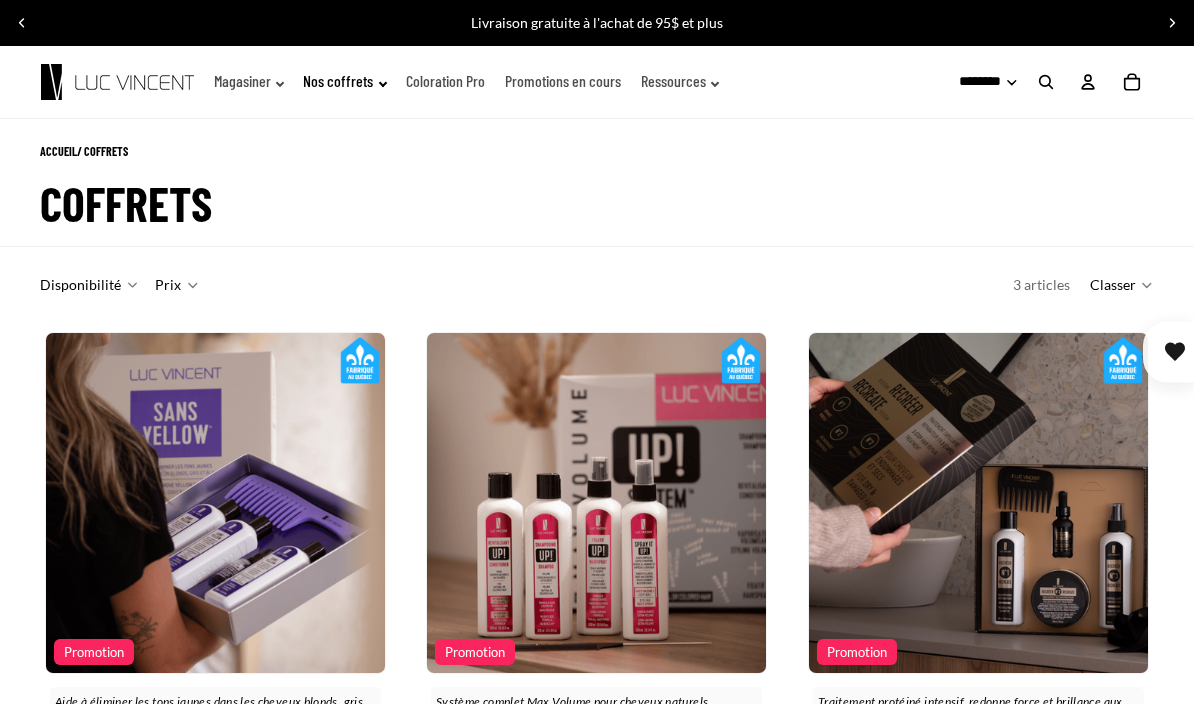click on "Magasiner" 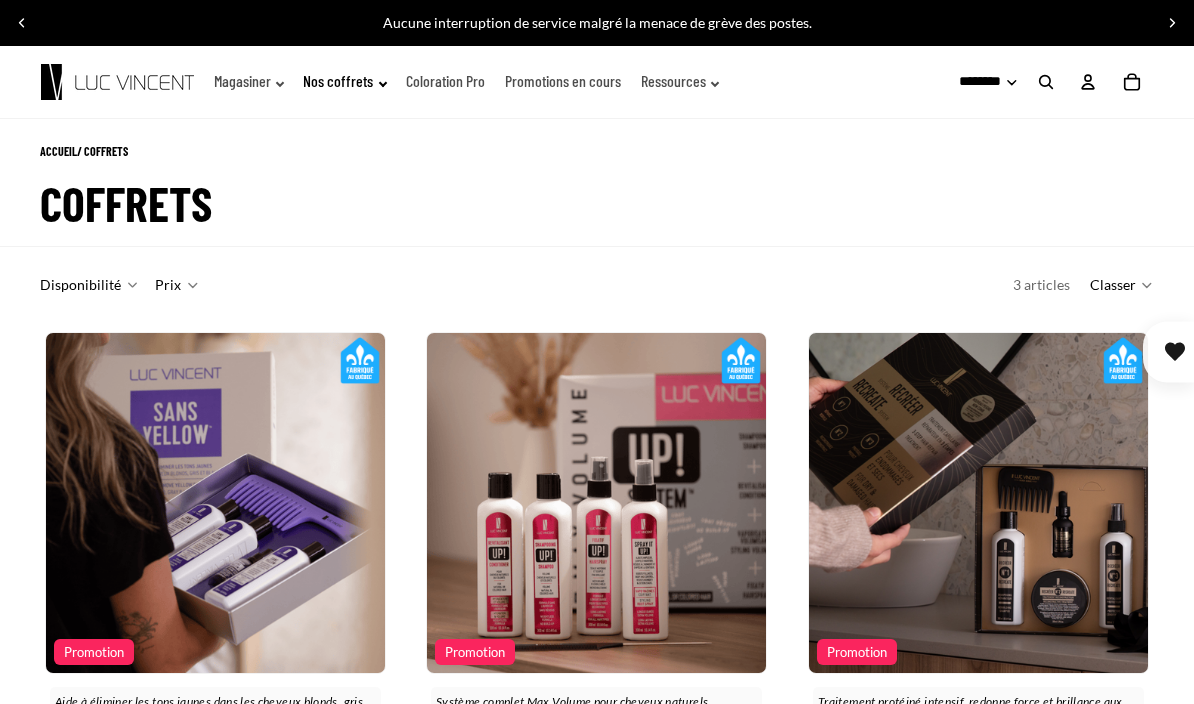 click on "Magasiner" 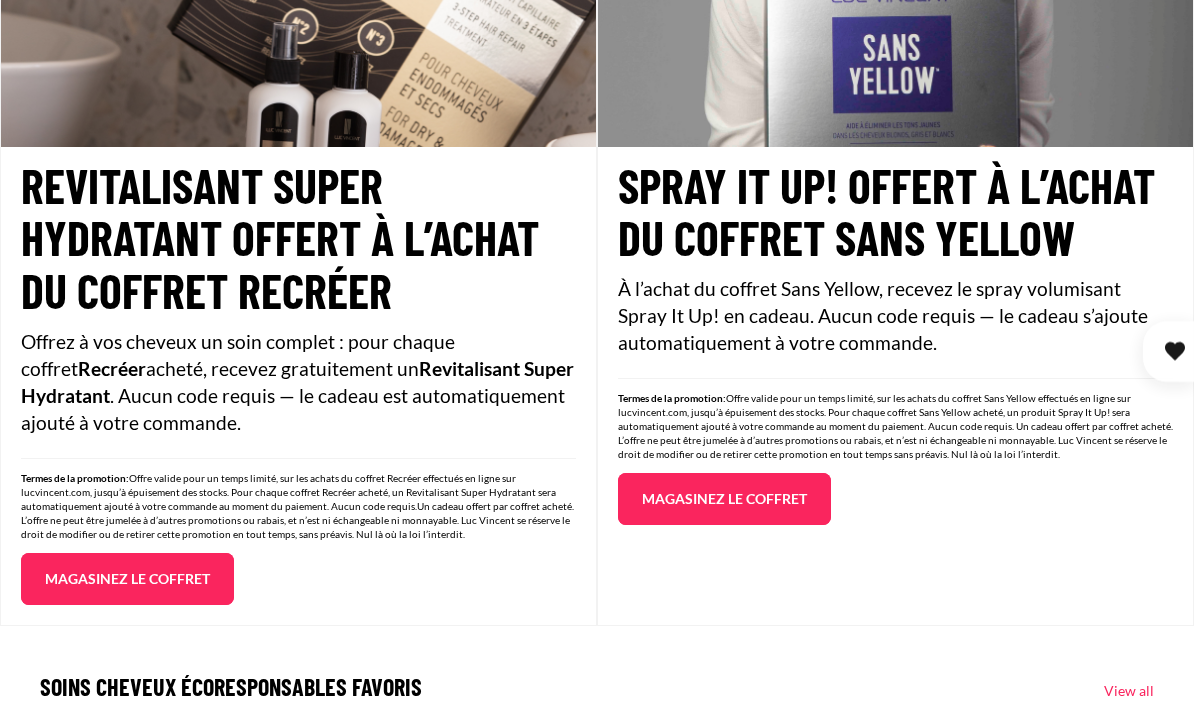 scroll, scrollTop: 2157, scrollLeft: 0, axis: vertical 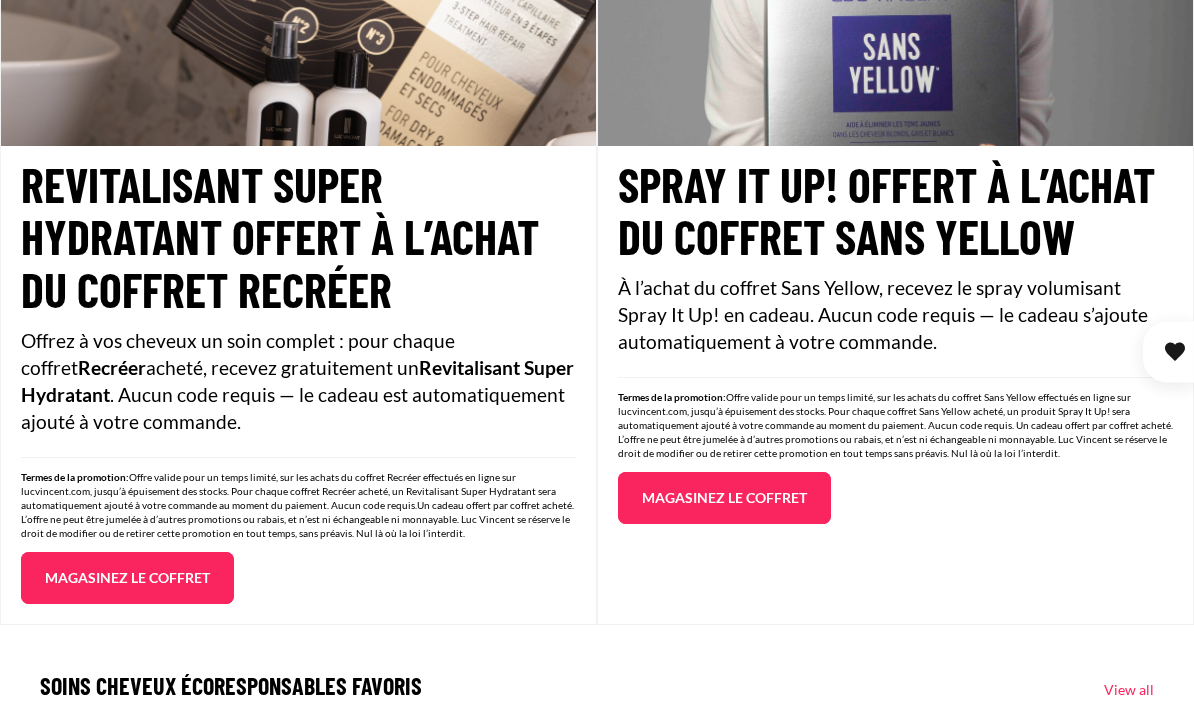 click on "Magasinez le coffret" at bounding box center [724, 498] 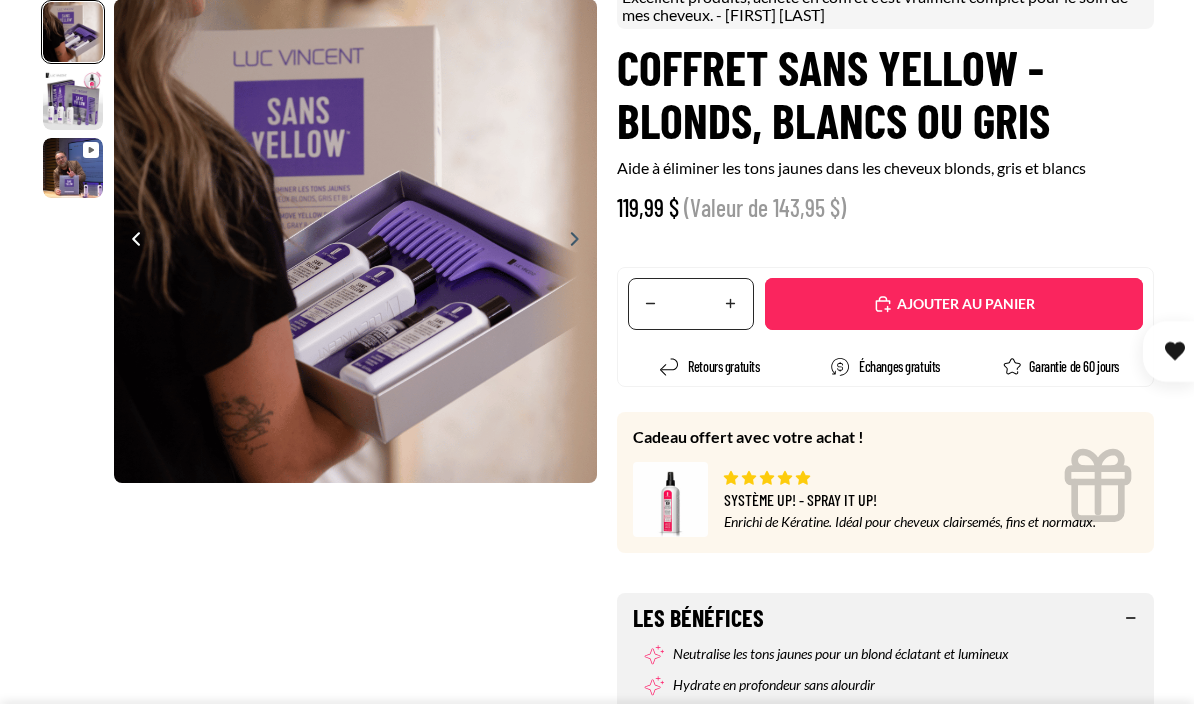 scroll, scrollTop: 239, scrollLeft: 0, axis: vertical 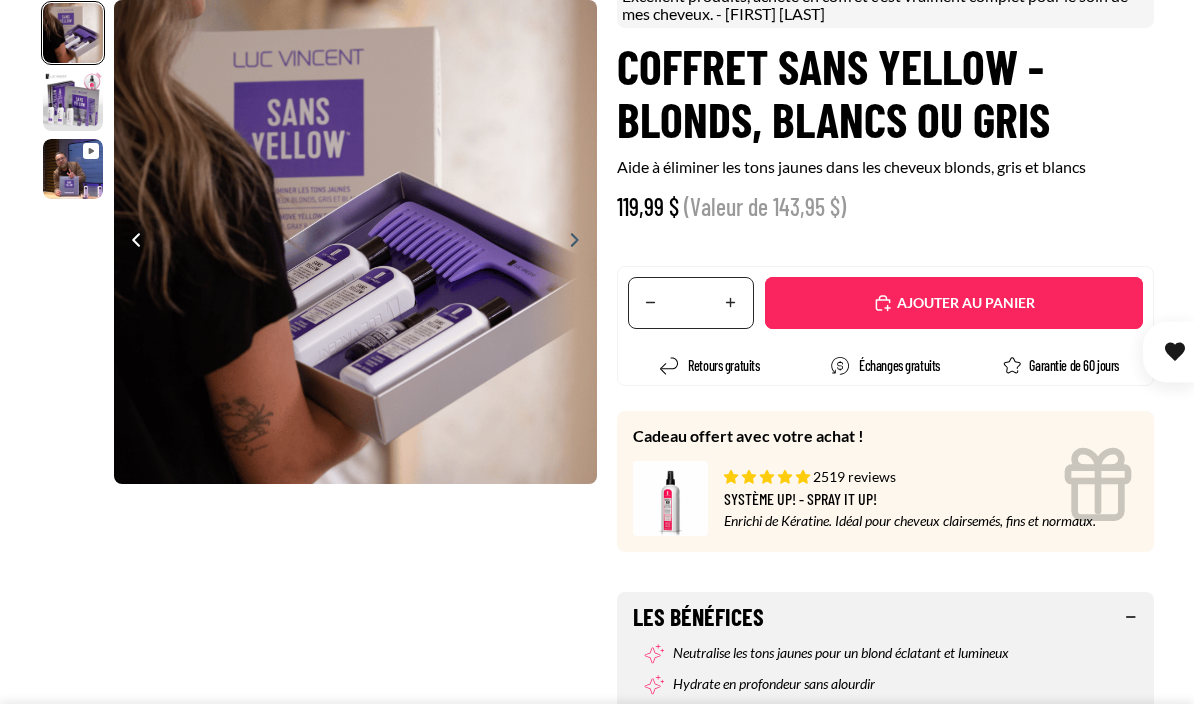 select on "**********" 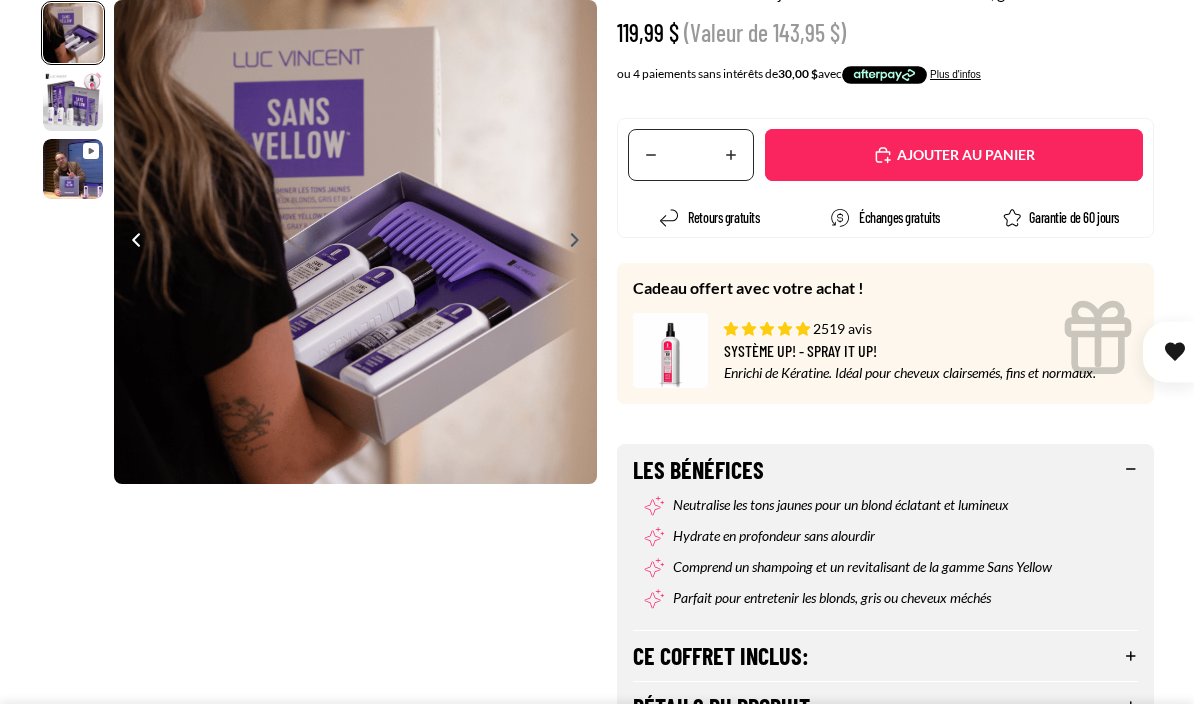 scroll, scrollTop: 441, scrollLeft: 0, axis: vertical 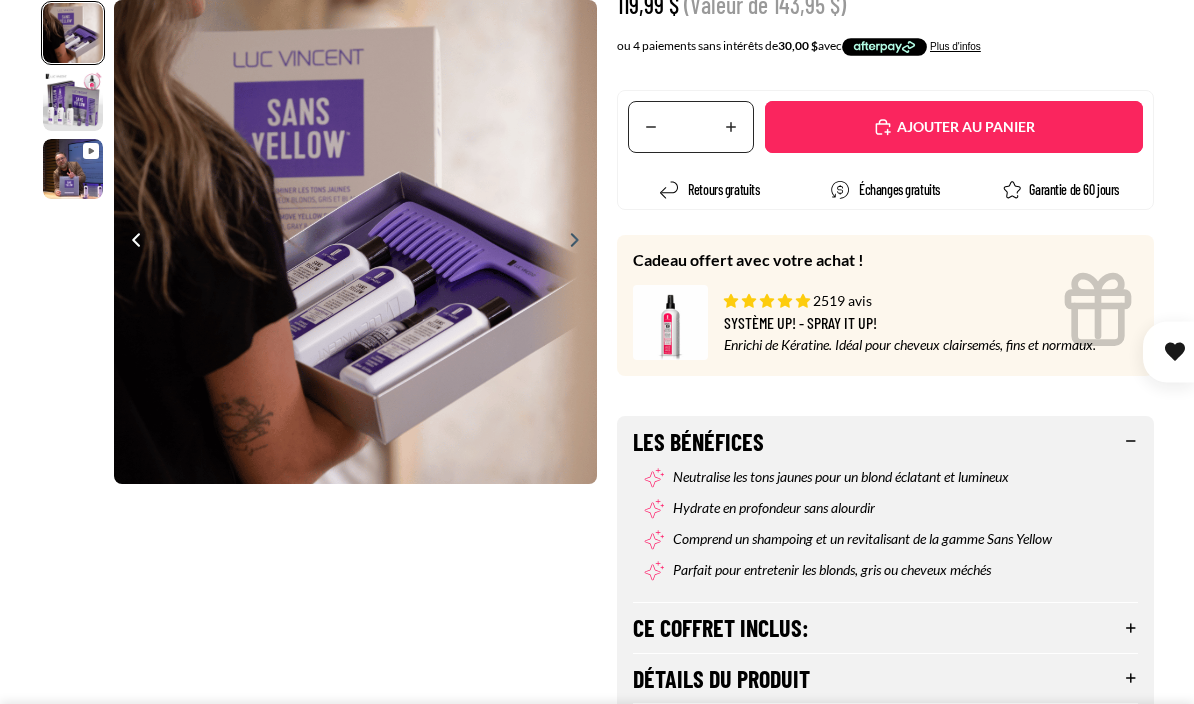 click on "Ce coffret inclus:" at bounding box center (885, 628) 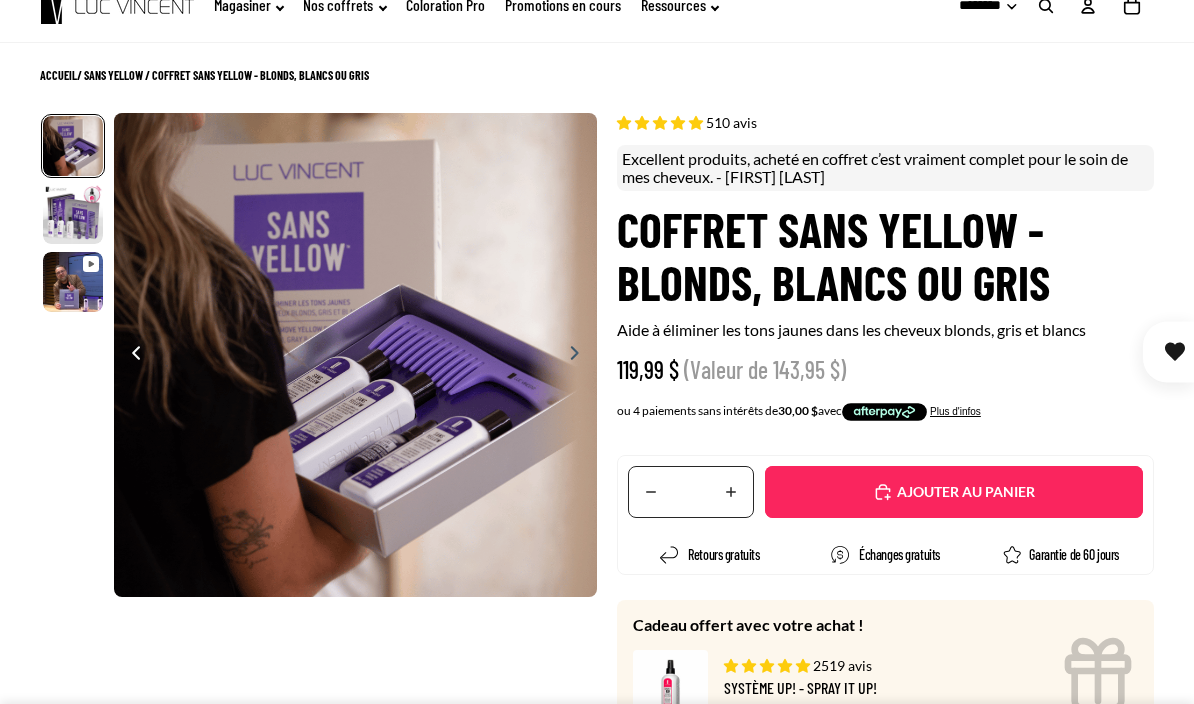 scroll, scrollTop: 0, scrollLeft: 0, axis: both 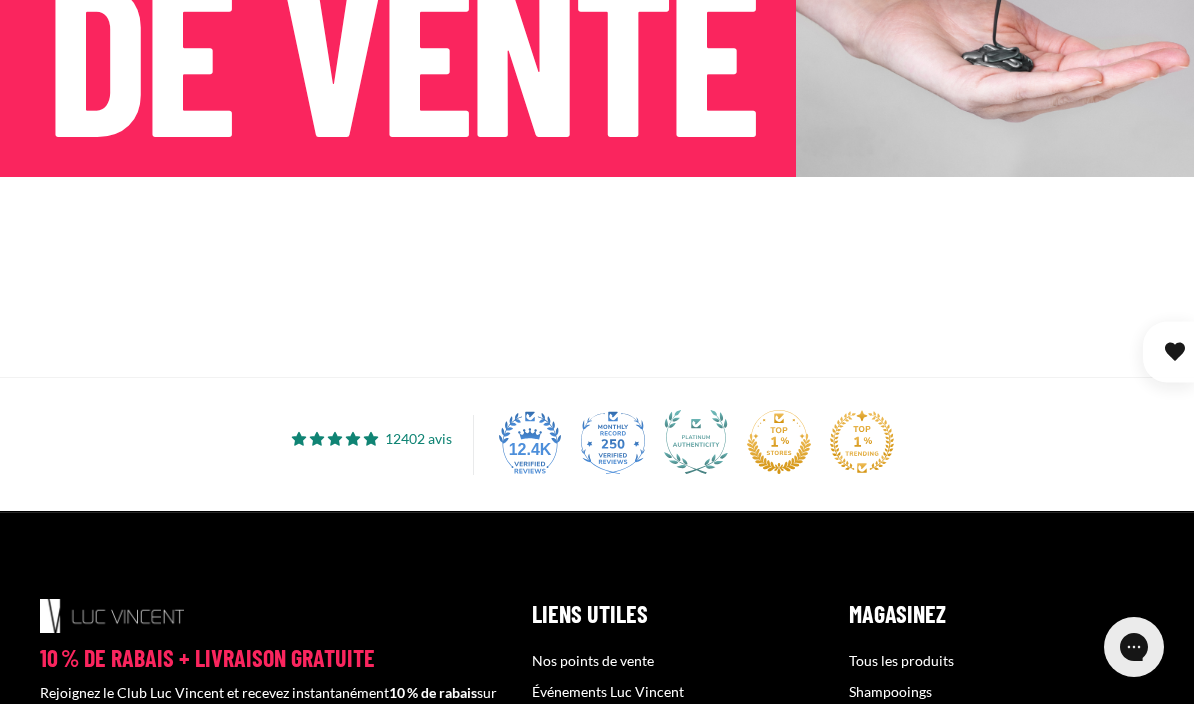click at bounding box center (597, 277) 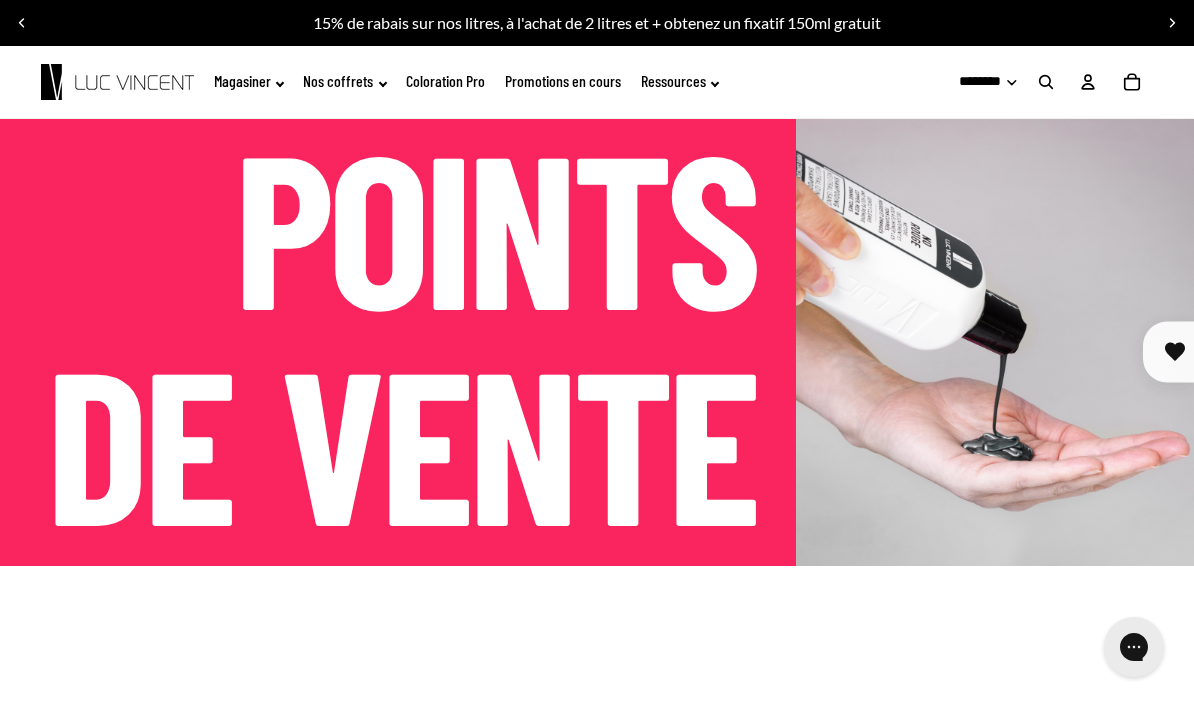 scroll, scrollTop: 0, scrollLeft: 0, axis: both 